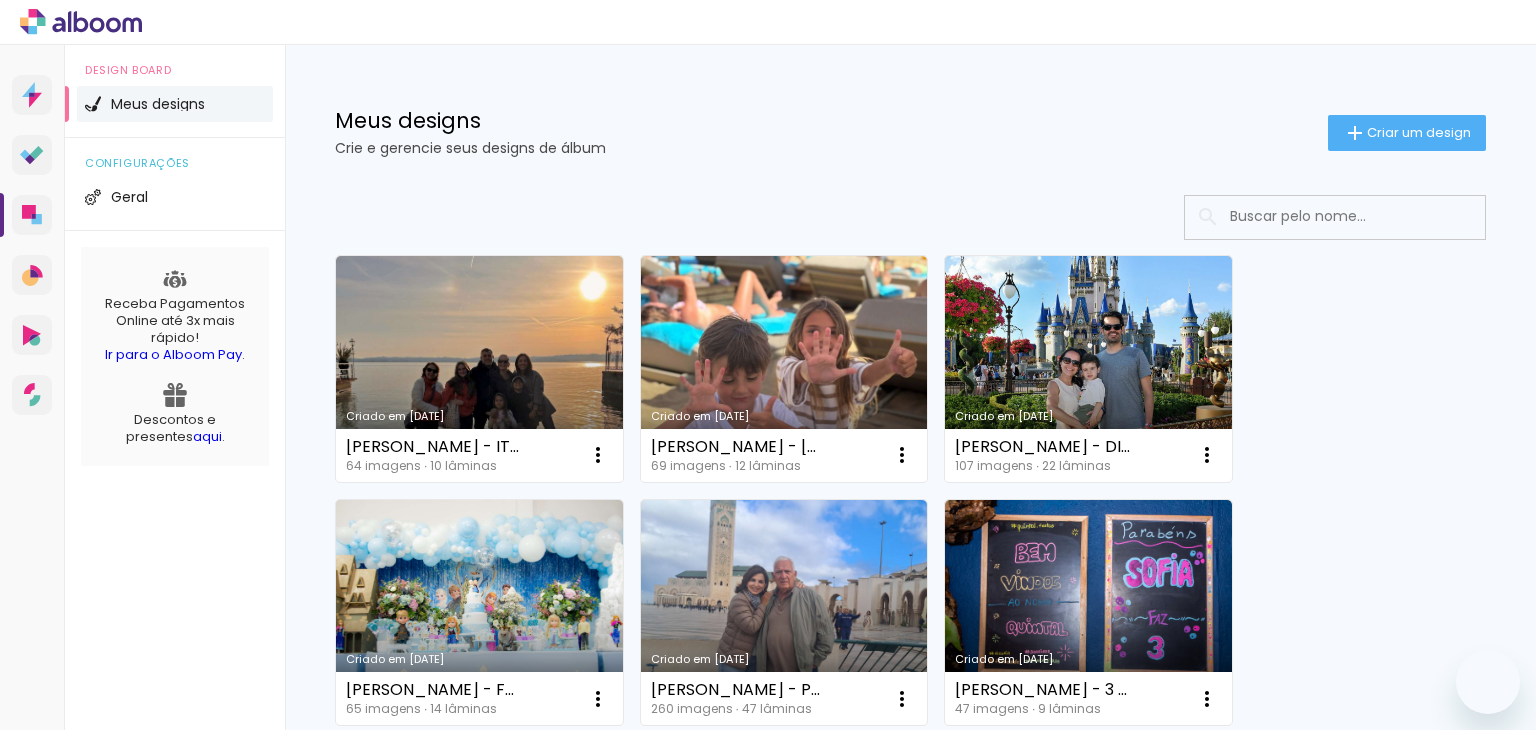 scroll, scrollTop: 0, scrollLeft: 0, axis: both 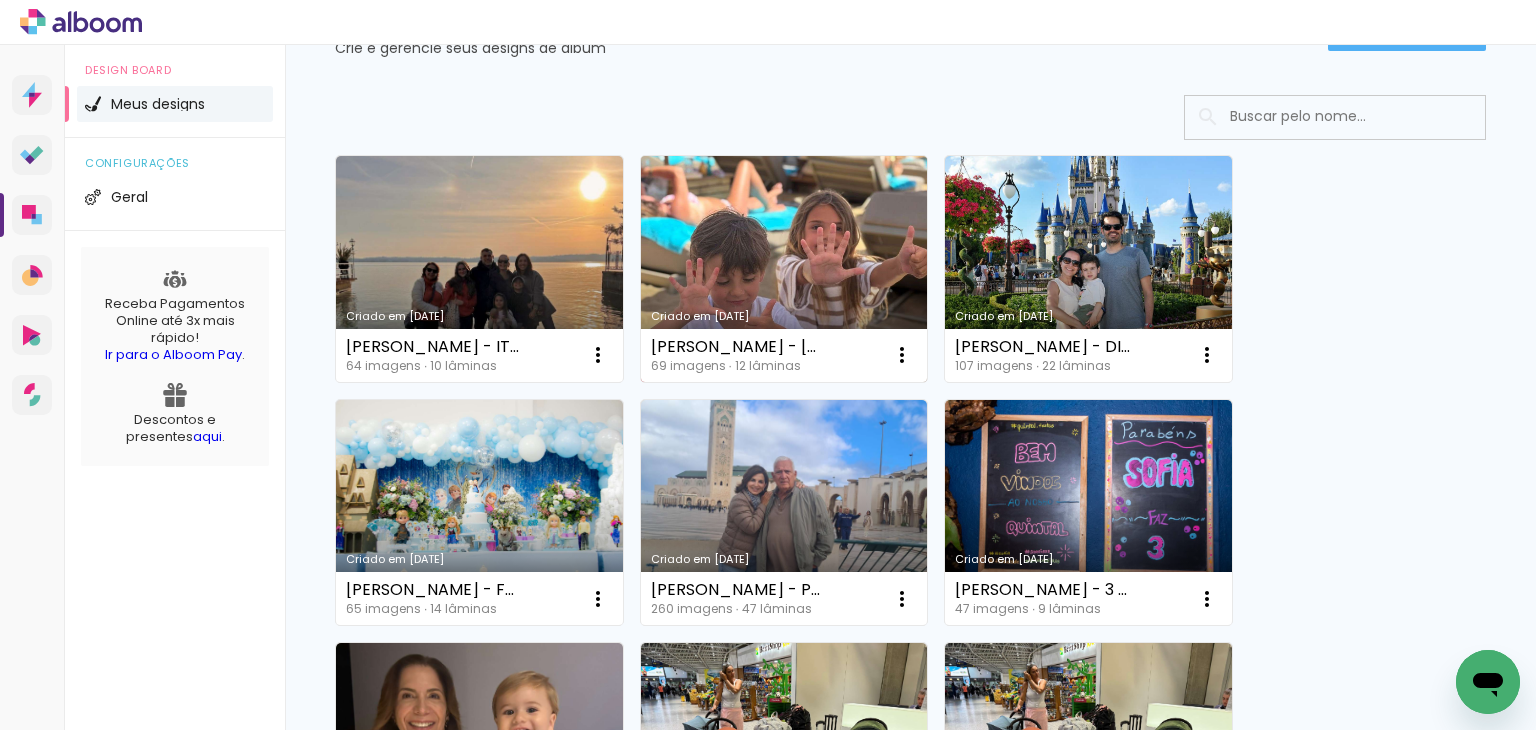 click on "Criado em [DATE]" at bounding box center (784, 269) 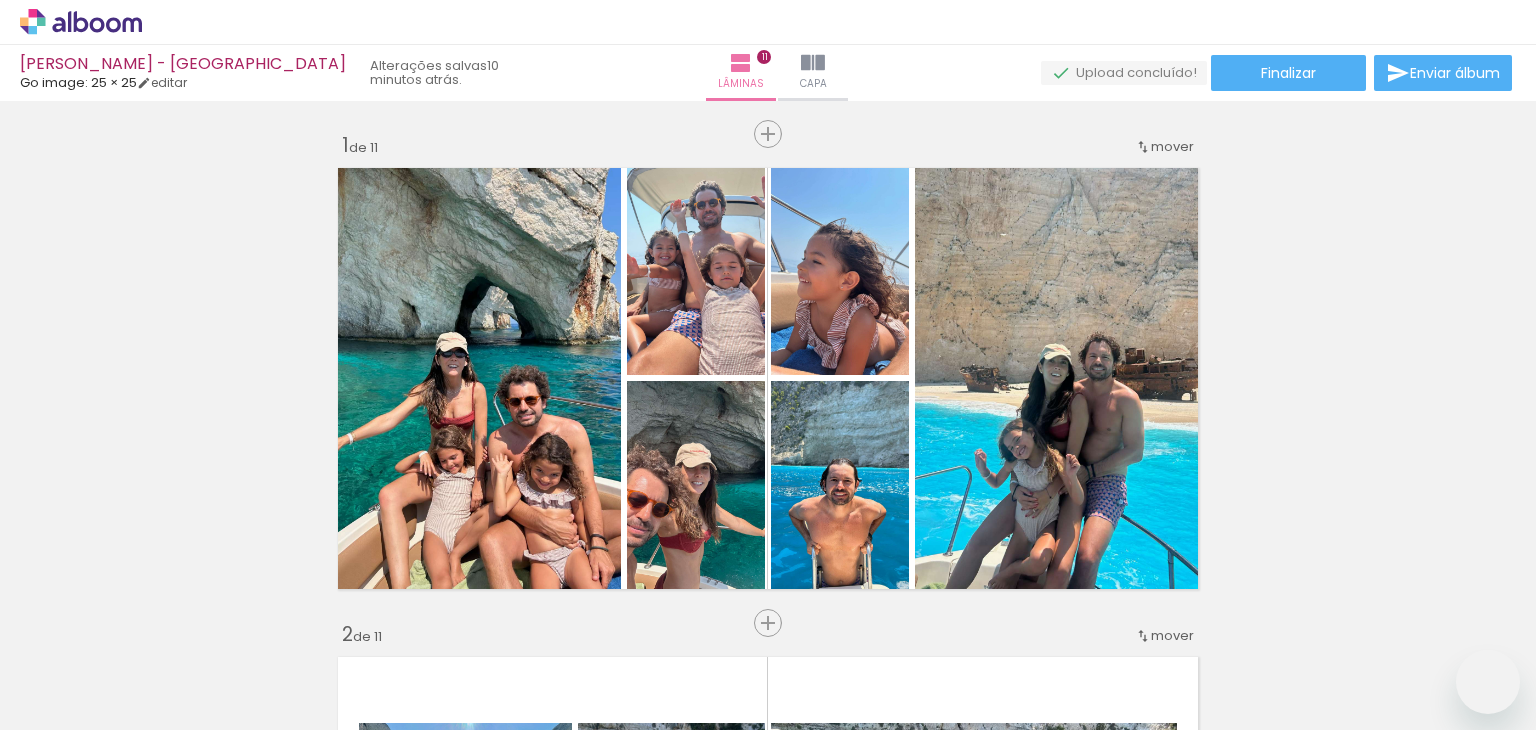 scroll, scrollTop: 0, scrollLeft: 0, axis: both 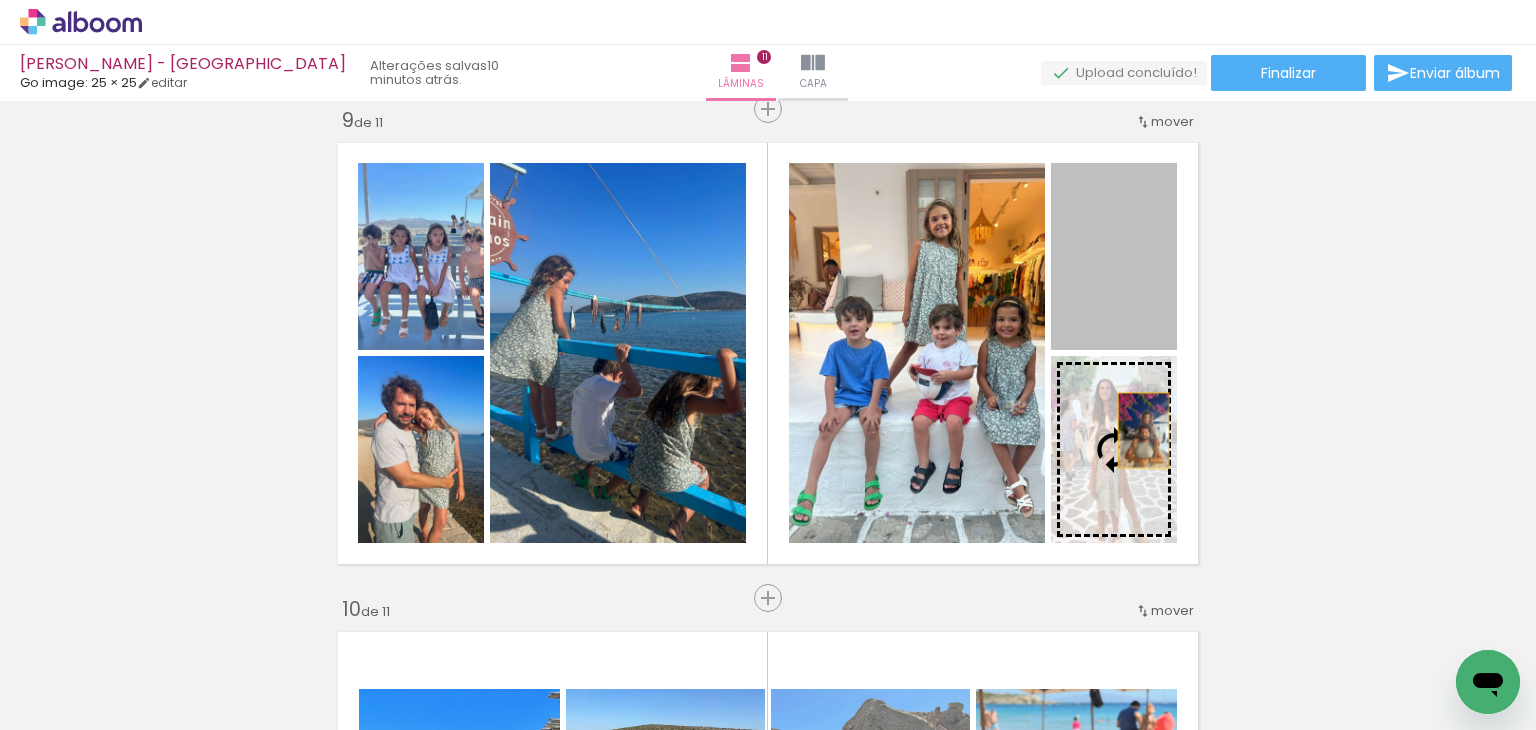 drag, startPoint x: 1123, startPoint y: 291, endPoint x: 1136, endPoint y: 430, distance: 139.60658 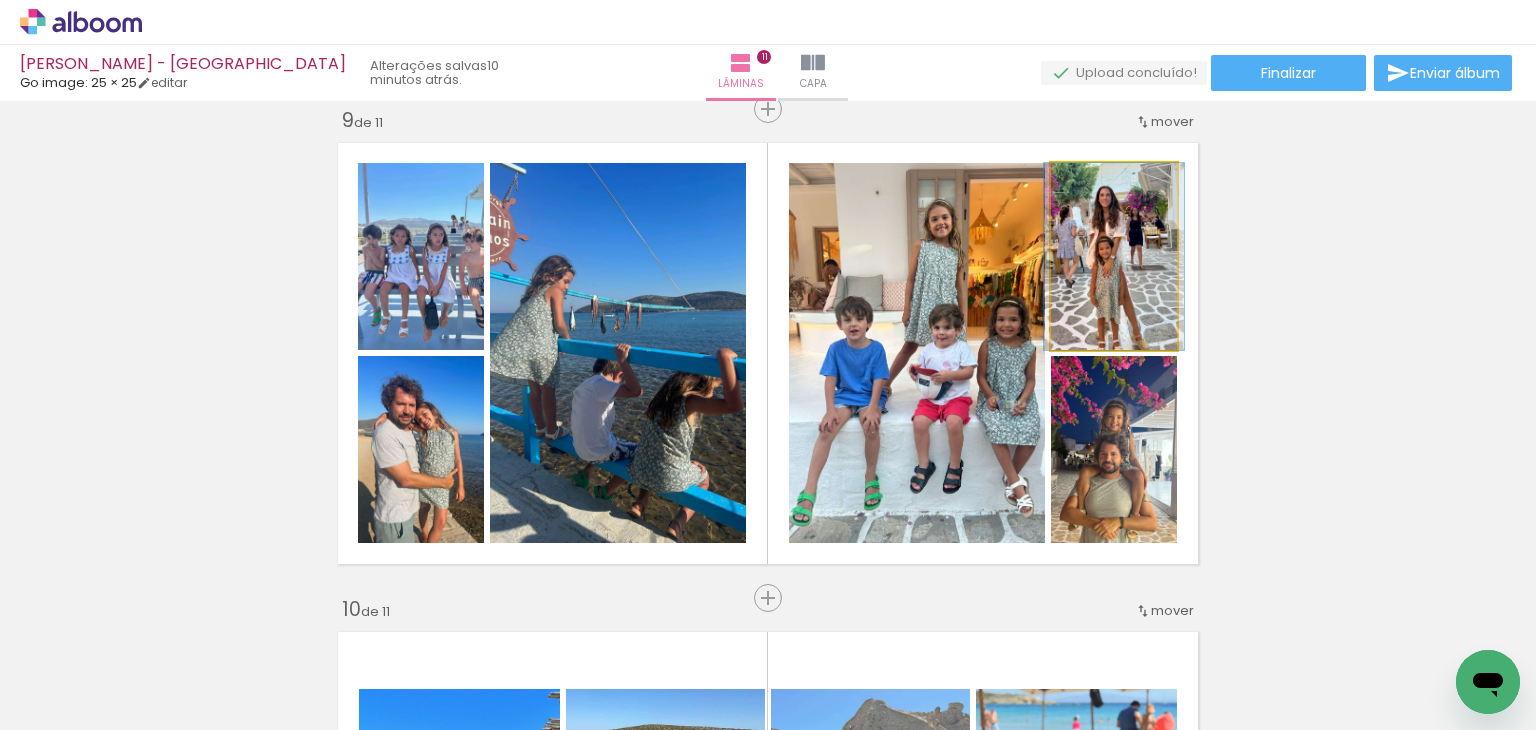 click 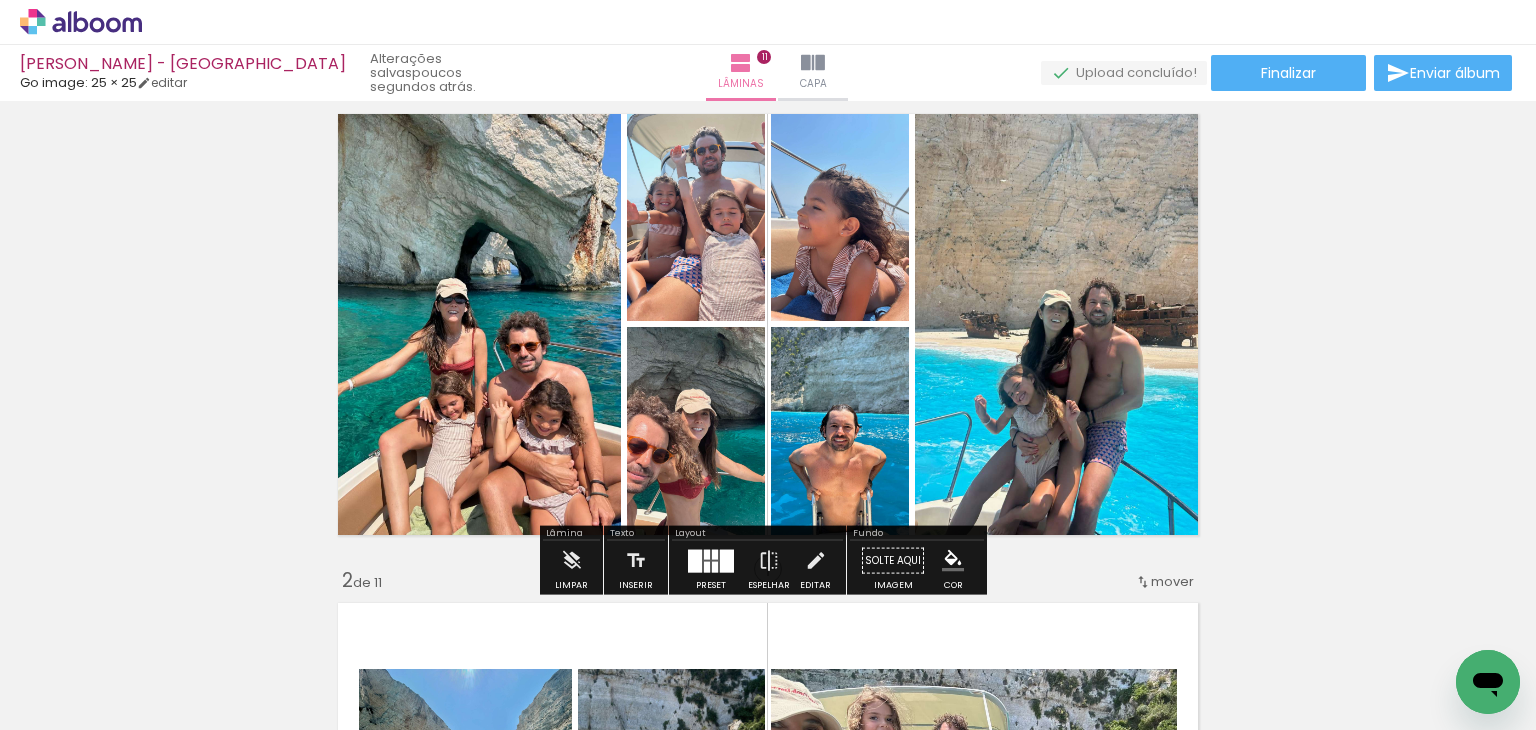 scroll, scrollTop: 0, scrollLeft: 0, axis: both 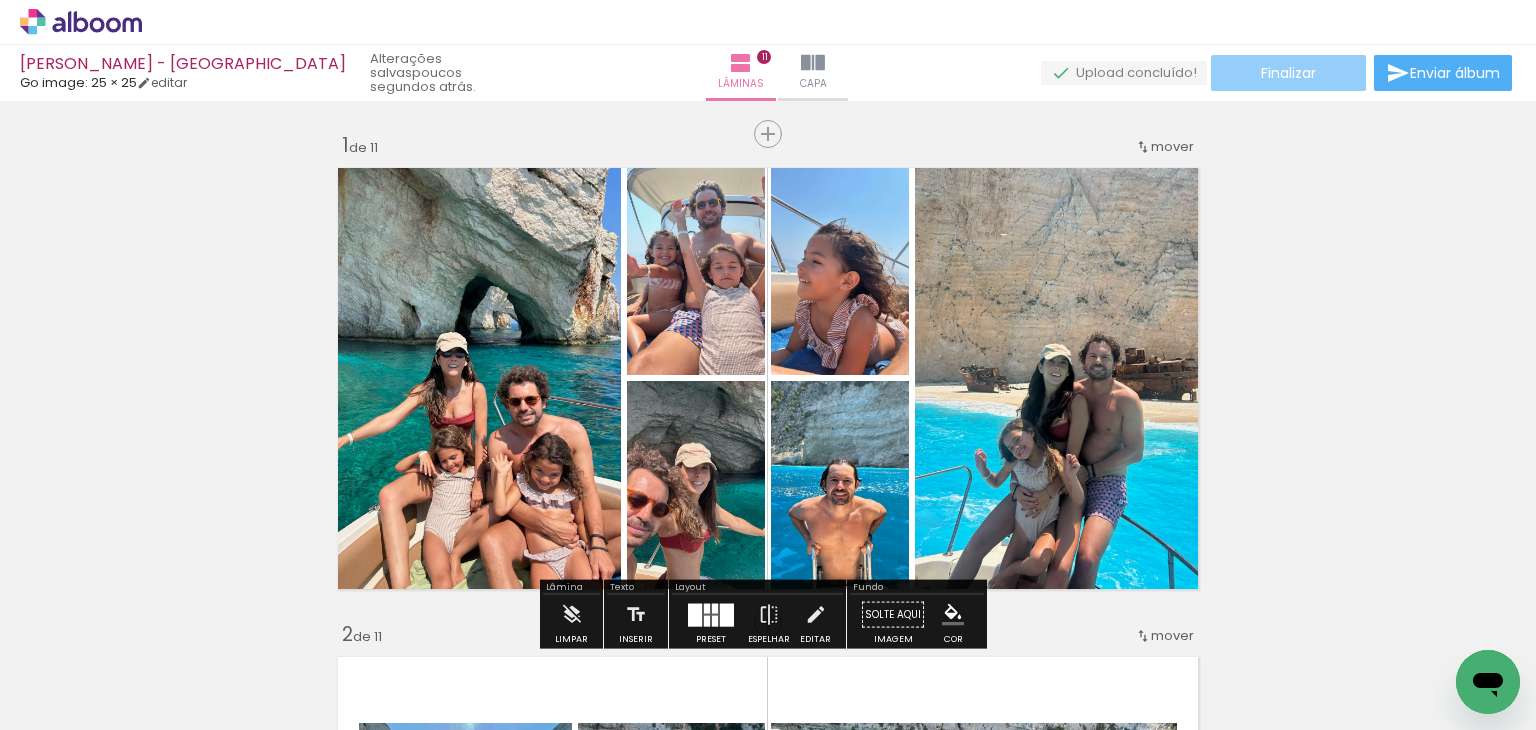 click on "Finalizar" 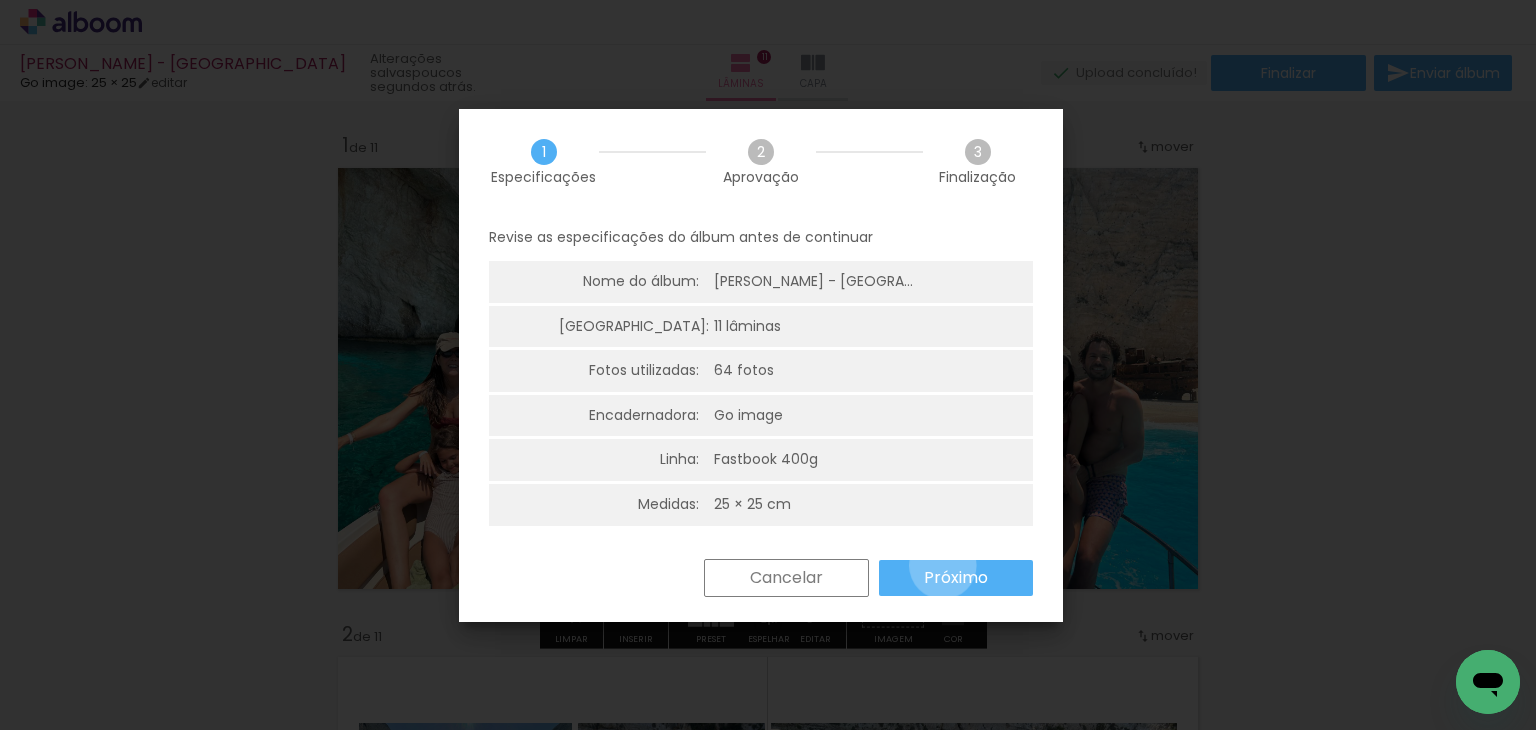 click on "Próximo" at bounding box center (0, 0) 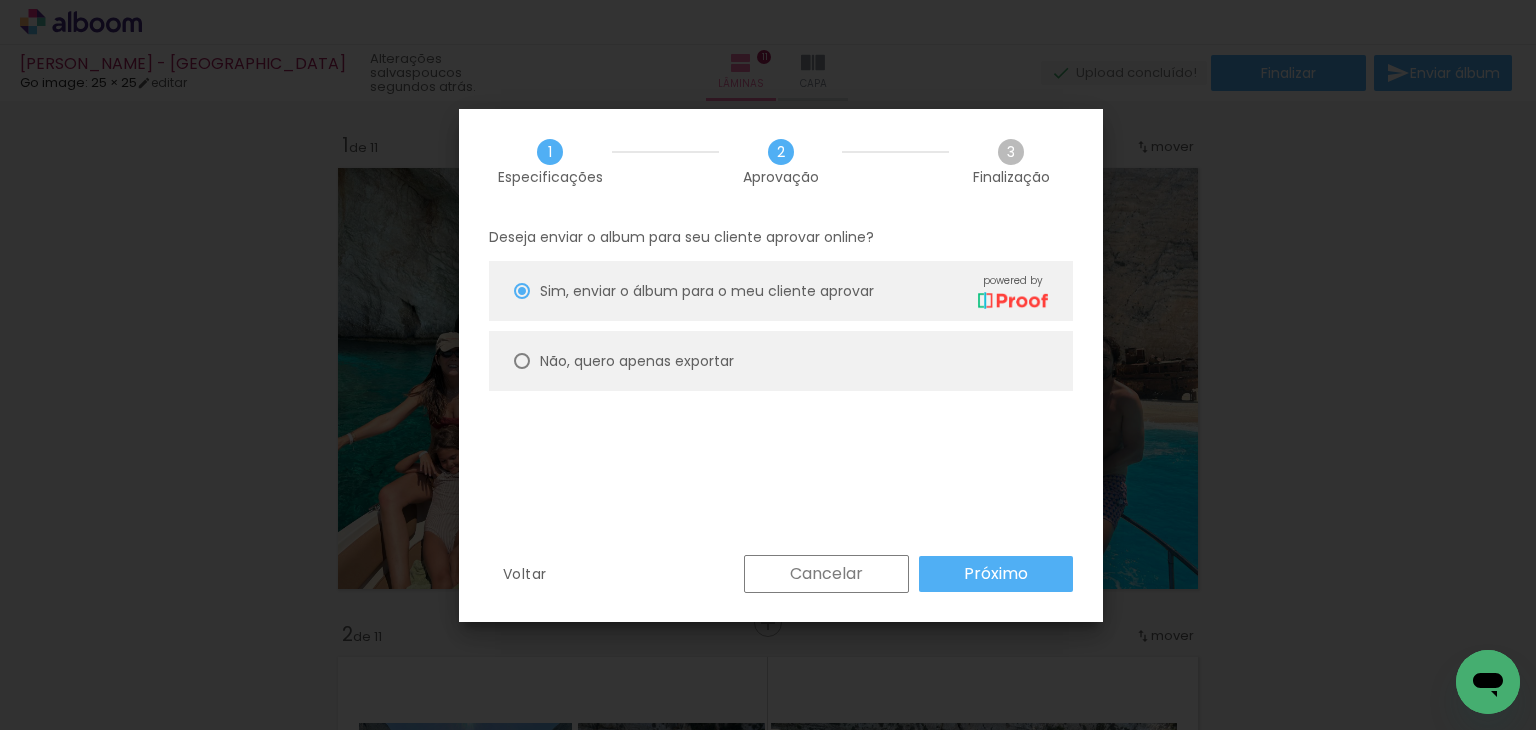 click on "Não, quero apenas exportar" at bounding box center (794, 290) 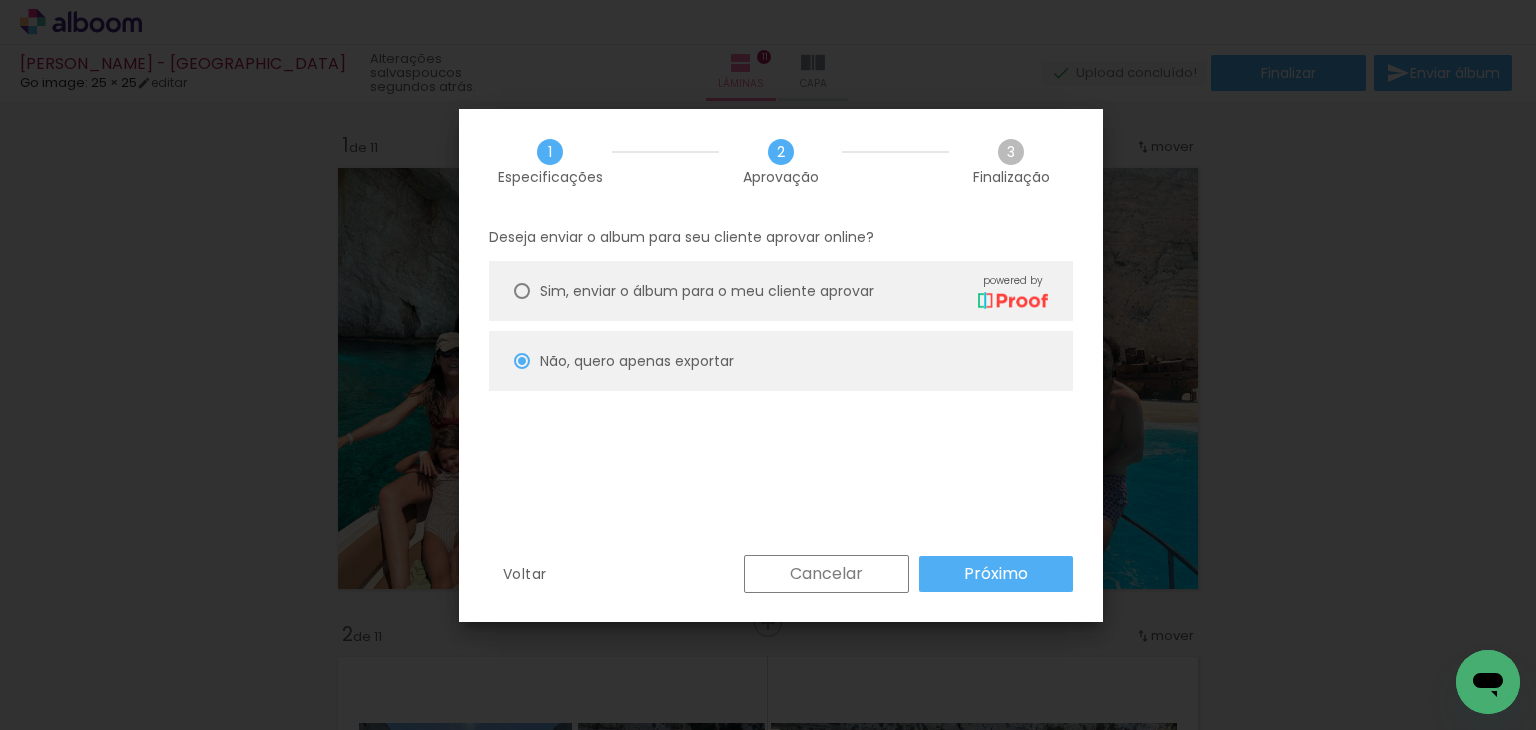 click on "Próximo" at bounding box center (0, 0) 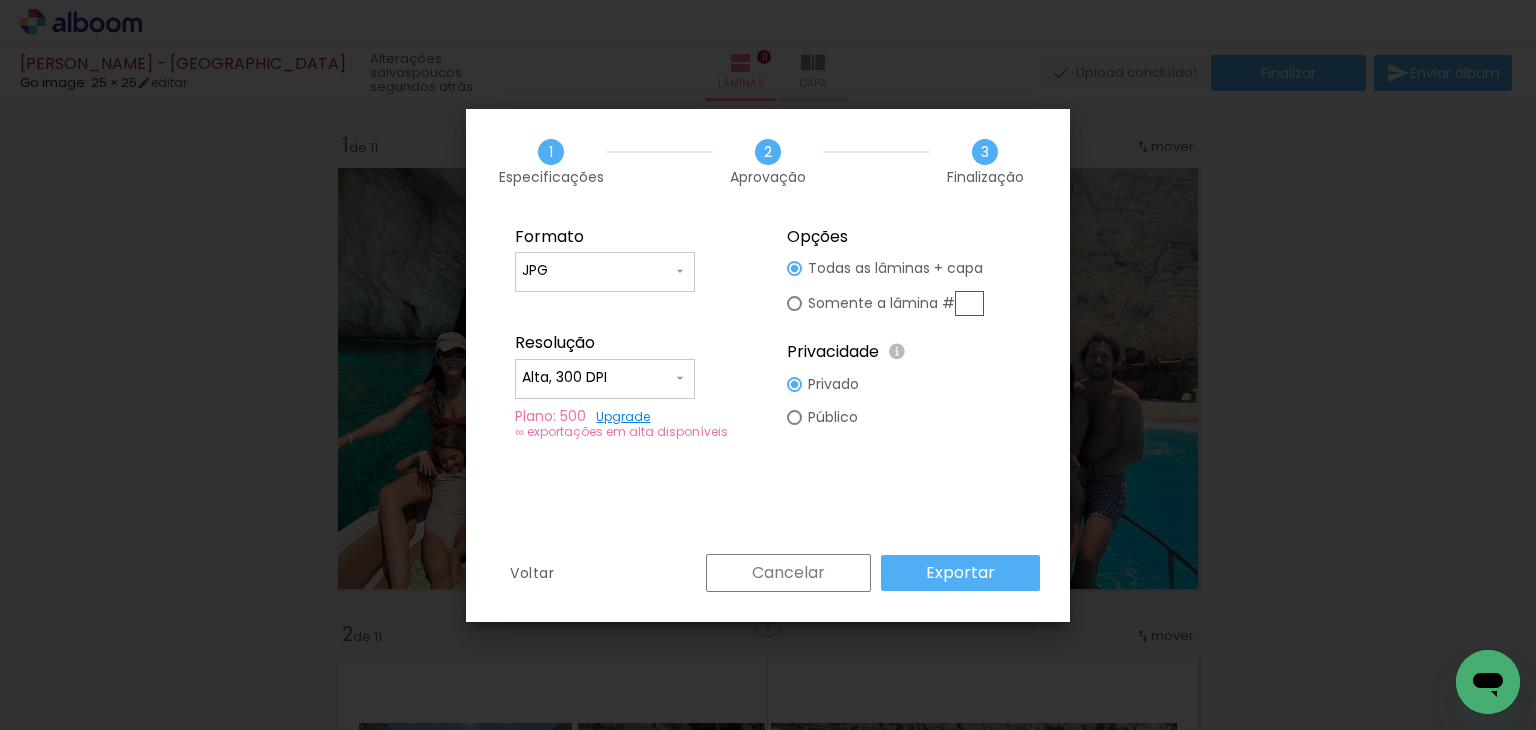 click on "Exportar" at bounding box center (0, 0) 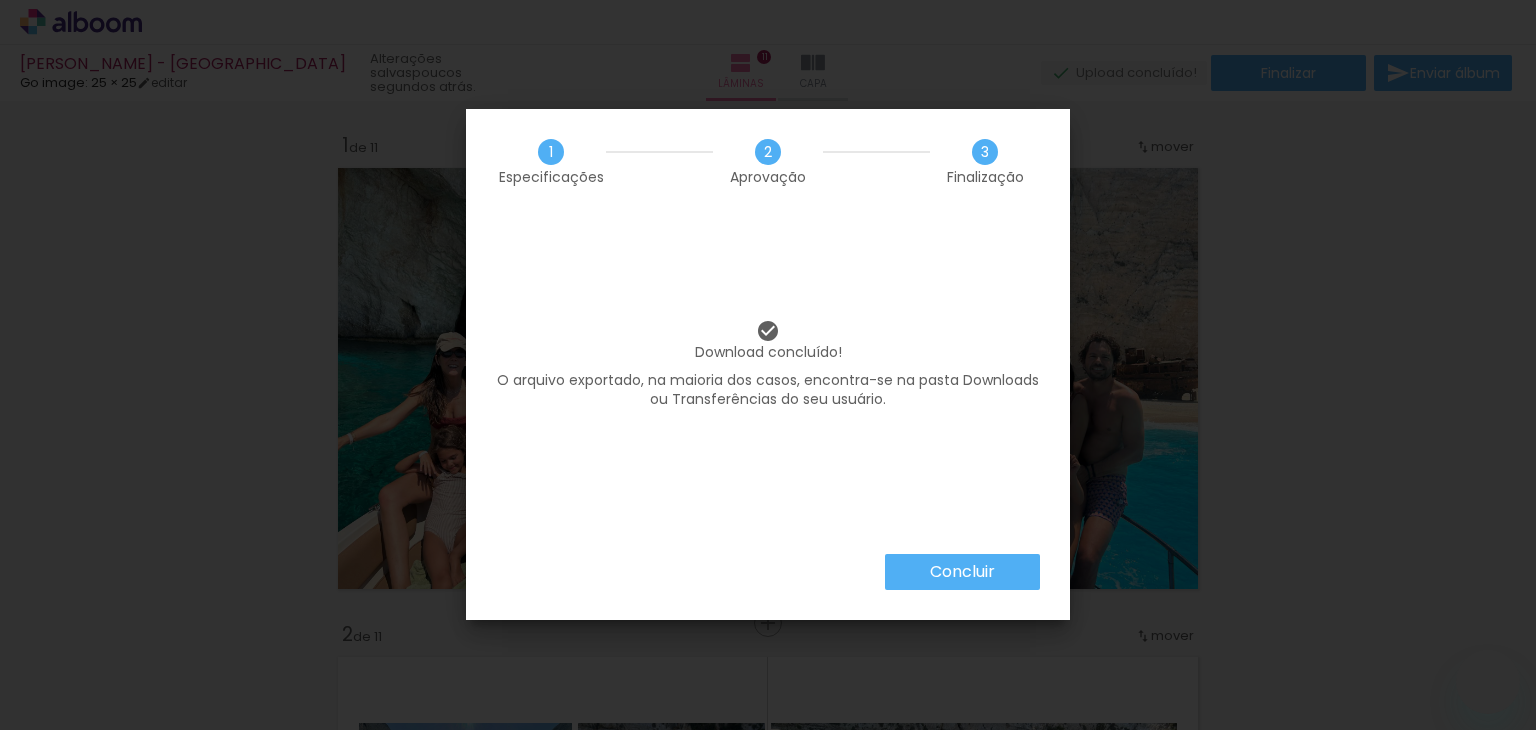scroll, scrollTop: 0, scrollLeft: 0, axis: both 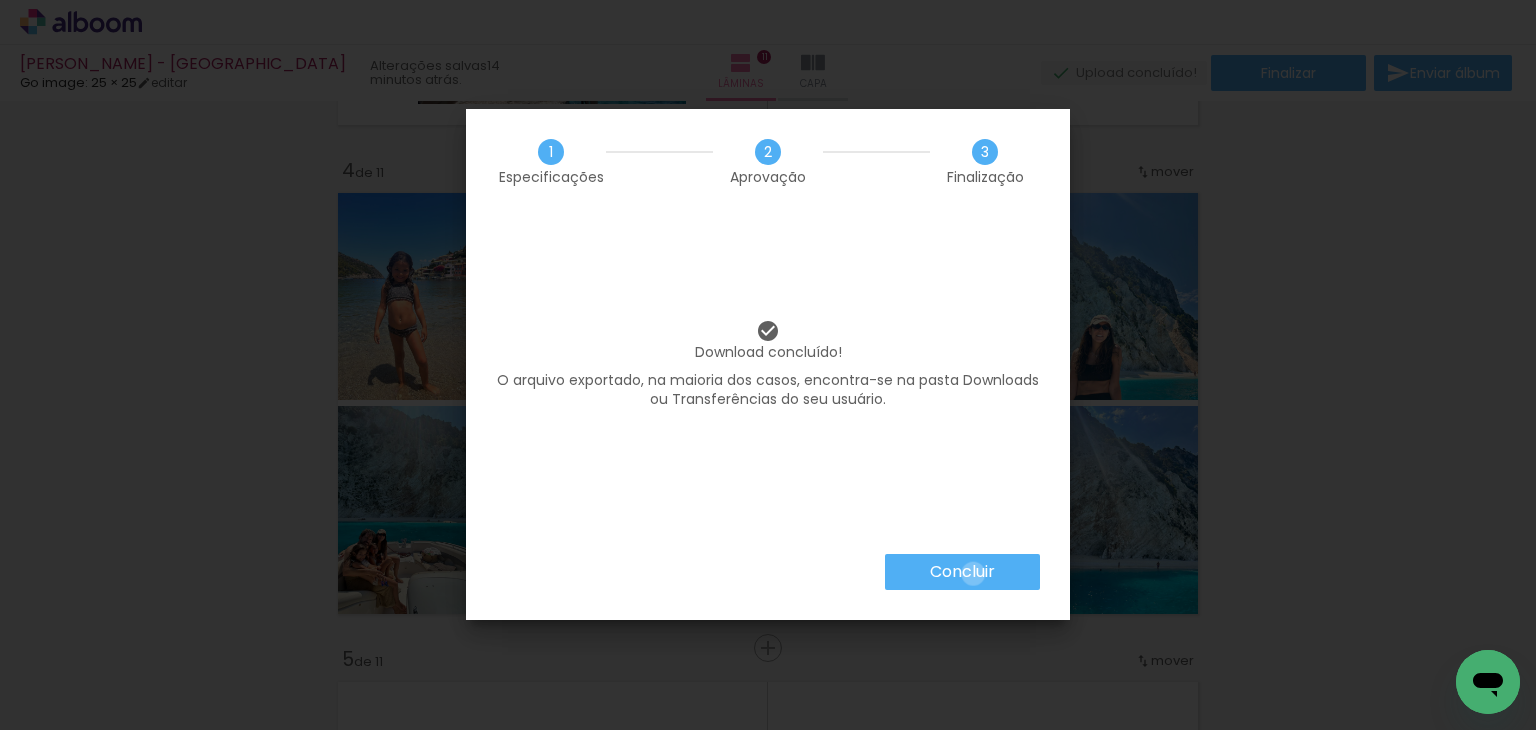 click on "Concluir" at bounding box center (0, 0) 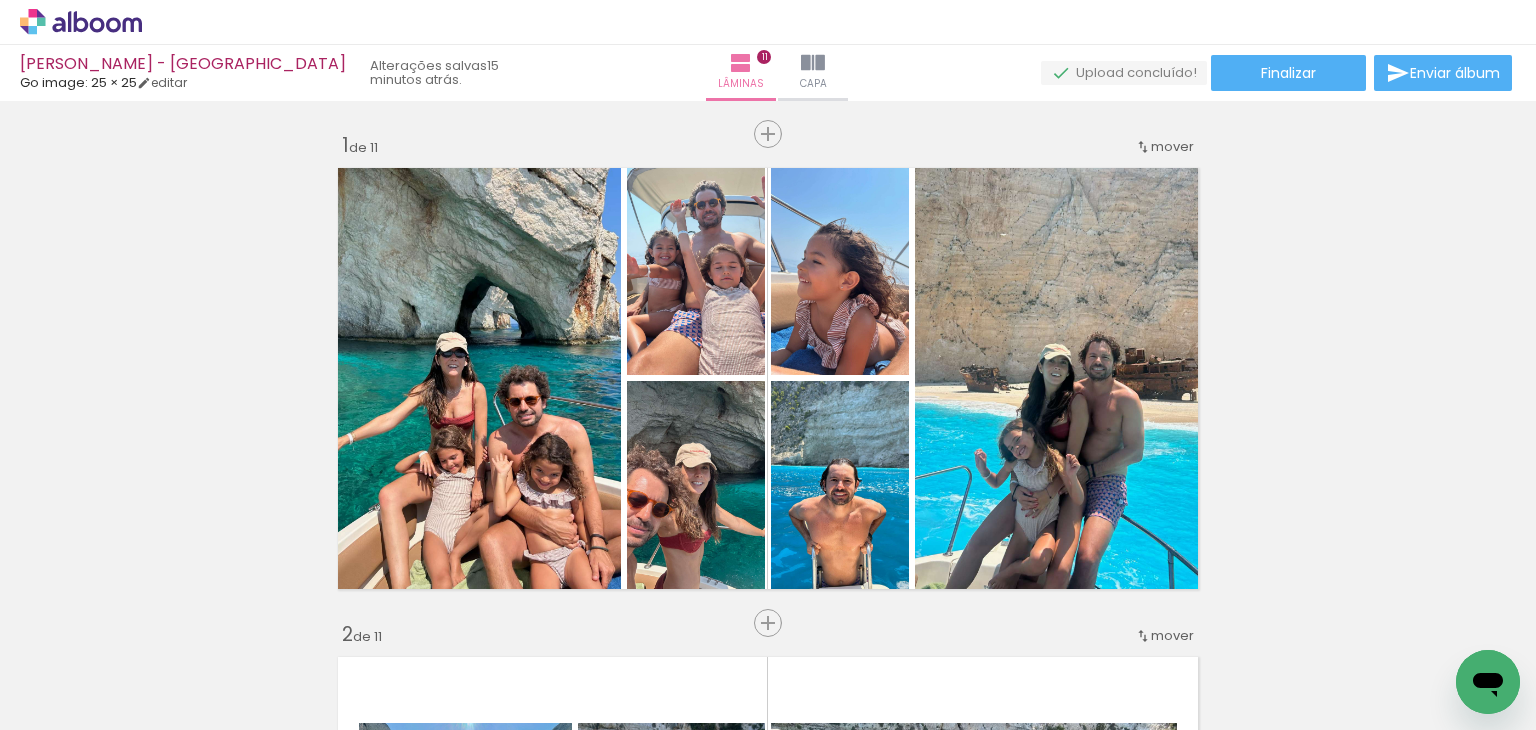 scroll, scrollTop: 0, scrollLeft: 0, axis: both 